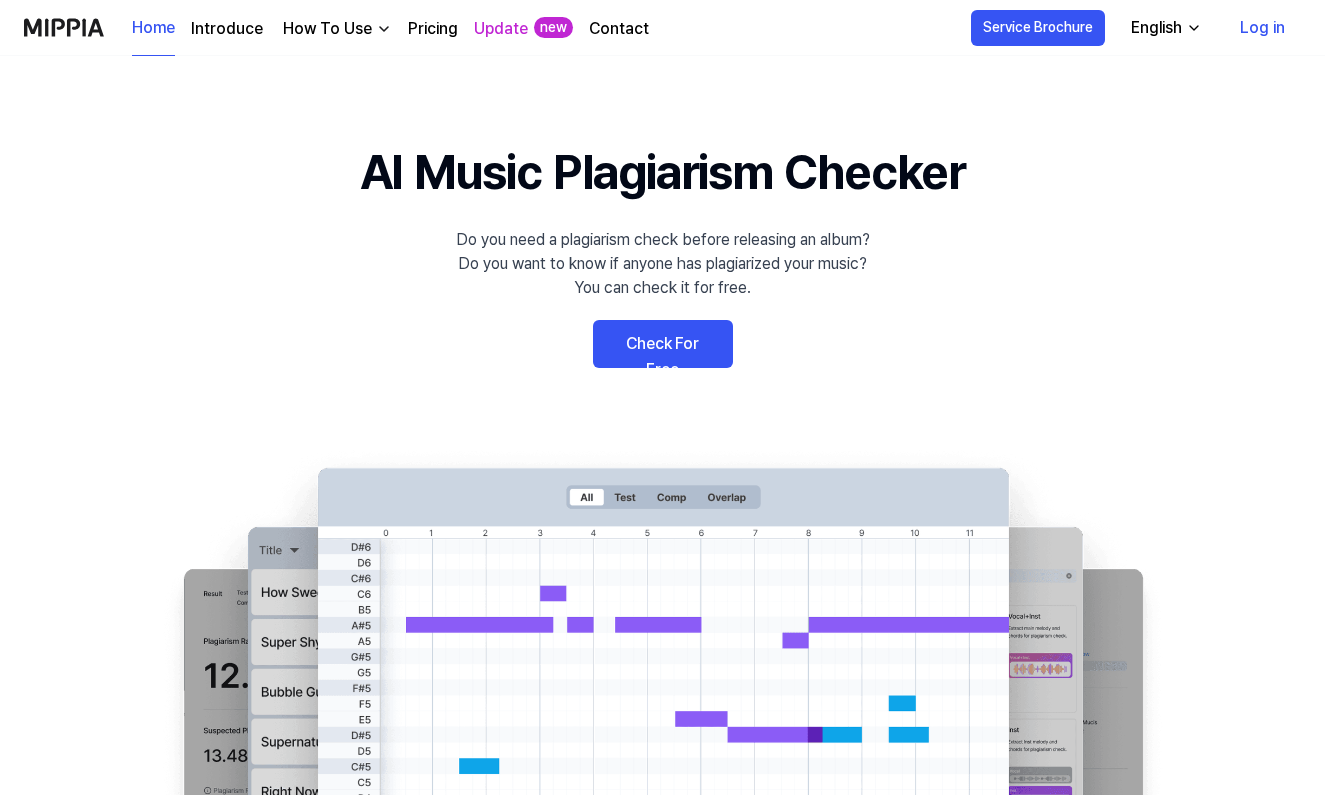 scroll, scrollTop: 0, scrollLeft: 0, axis: both 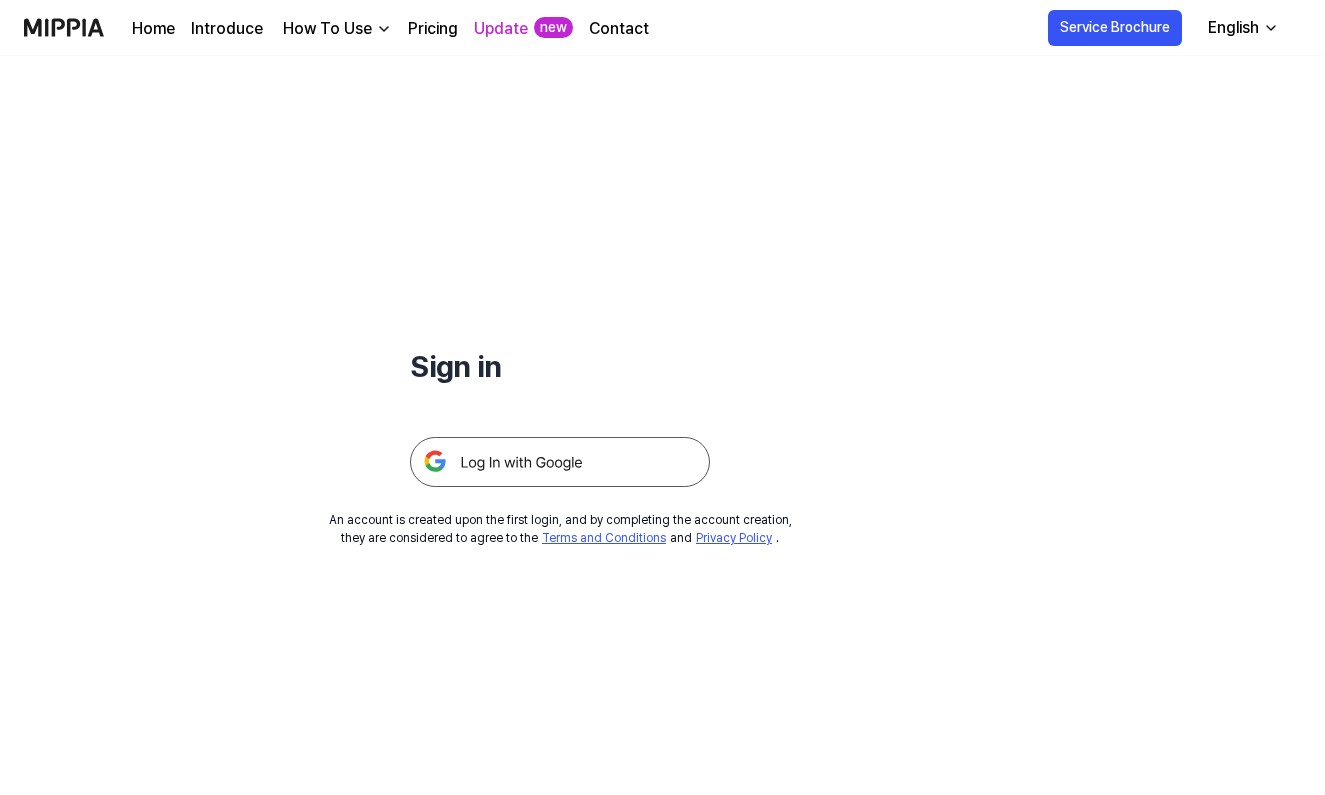 click at bounding box center (560, 462) 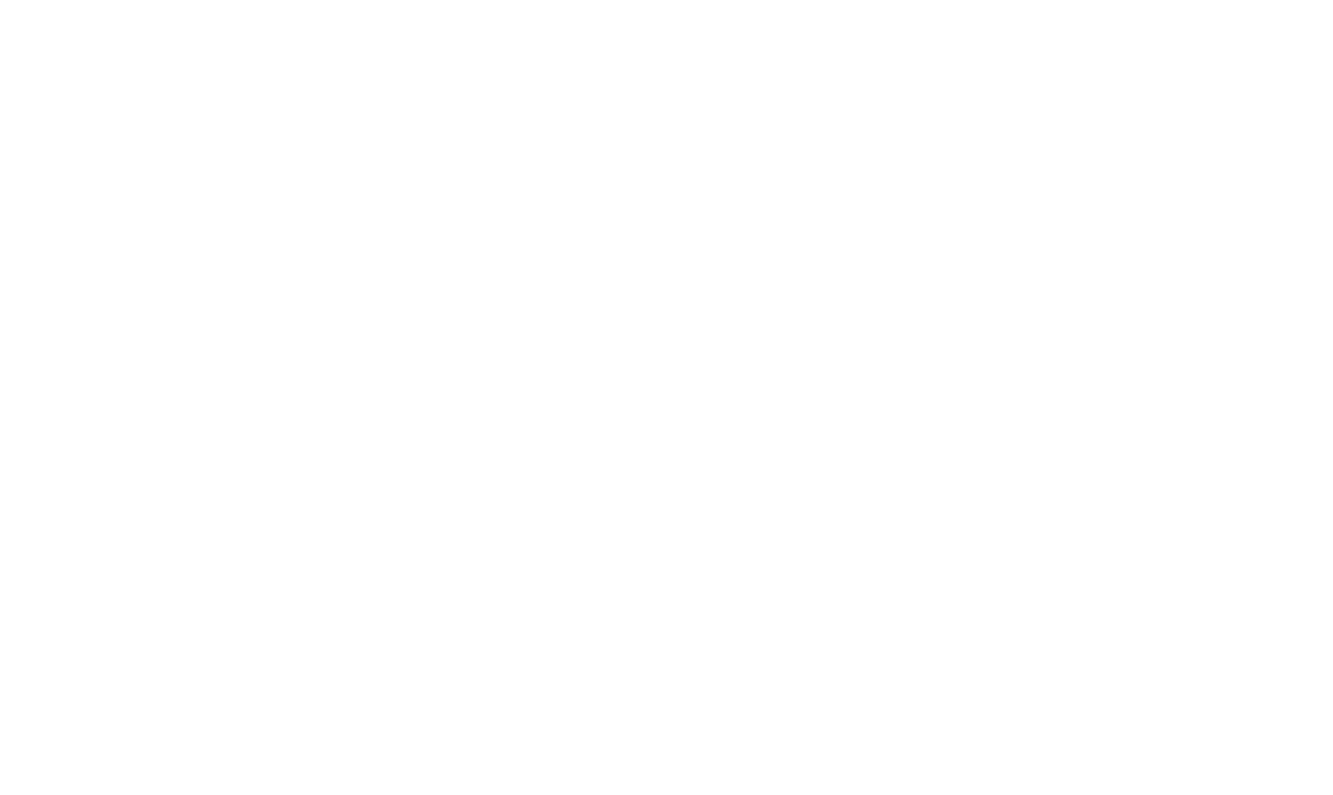 scroll, scrollTop: 0, scrollLeft: 0, axis: both 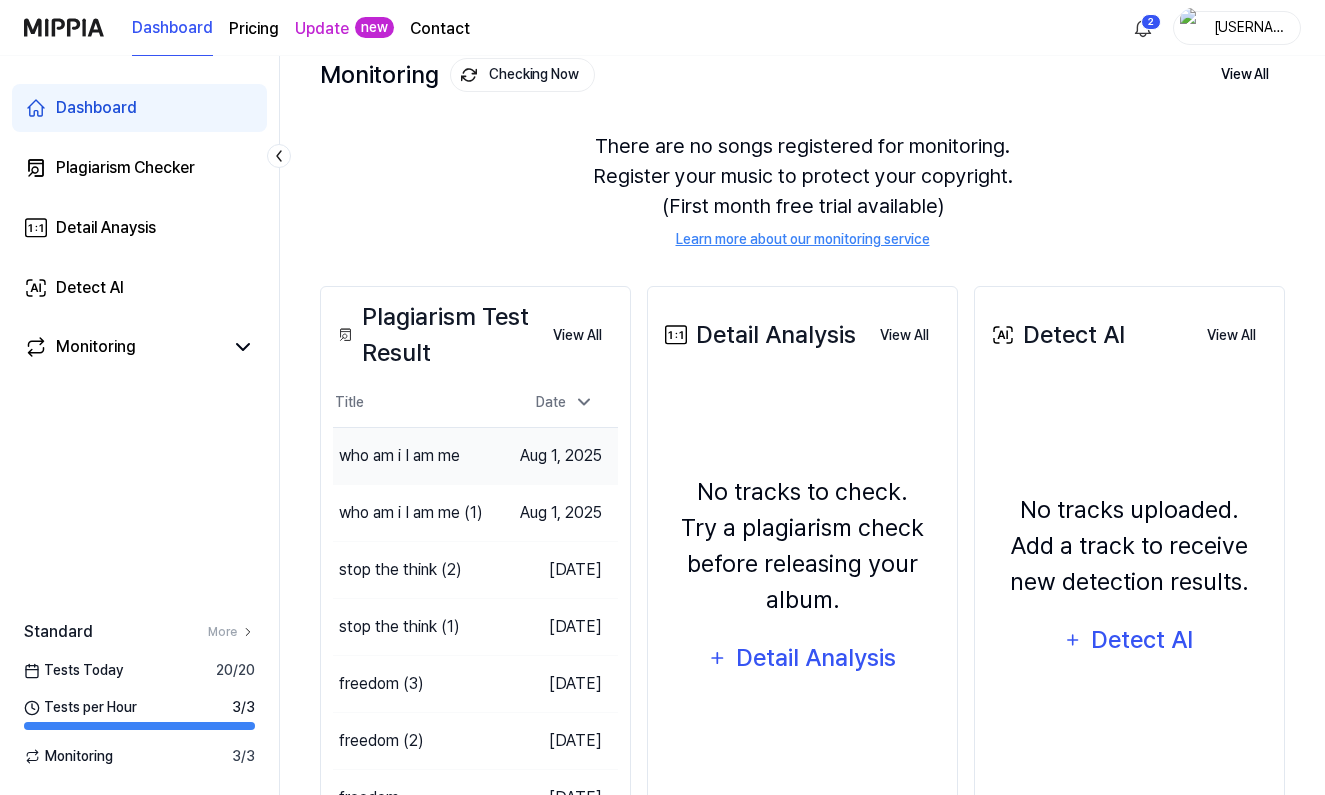 click on "who am i I am me" at bounding box center [399, 456] 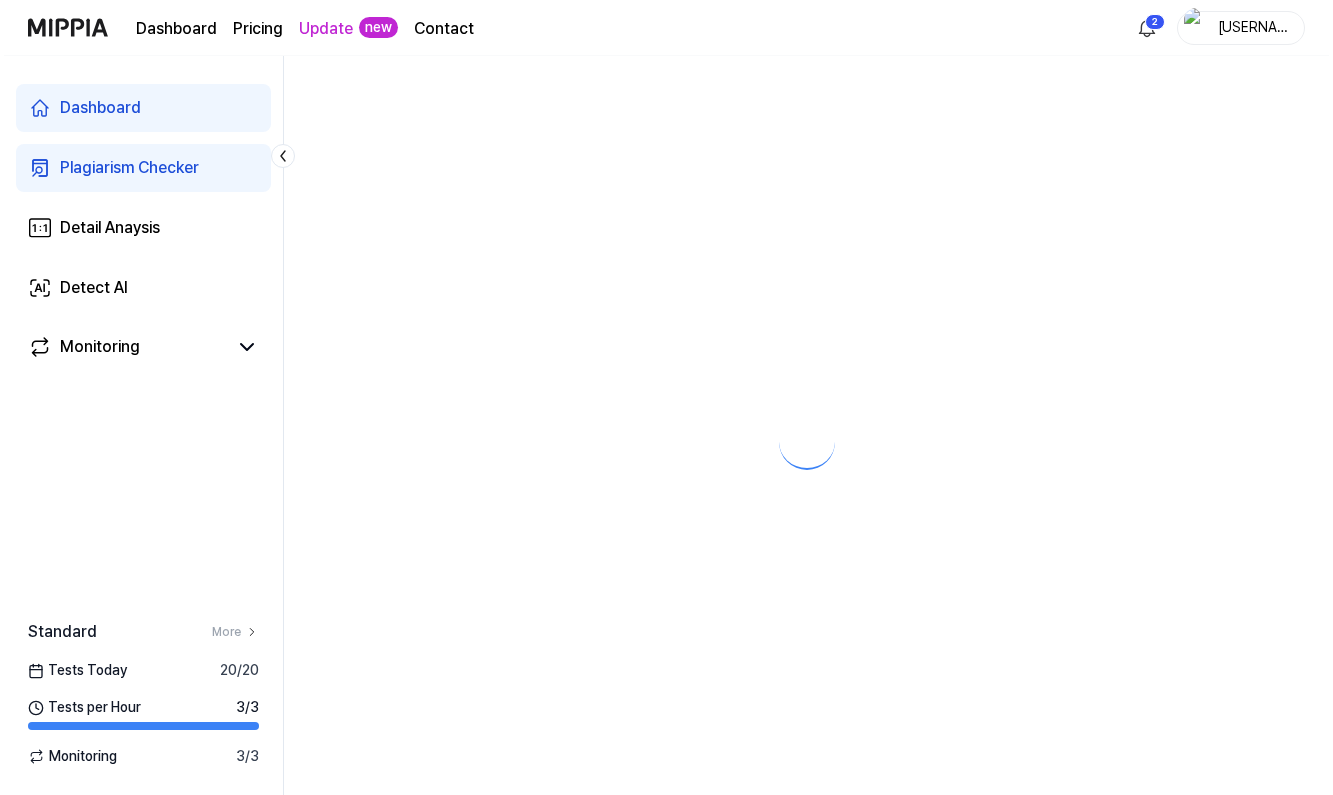 scroll, scrollTop: 0, scrollLeft: 0, axis: both 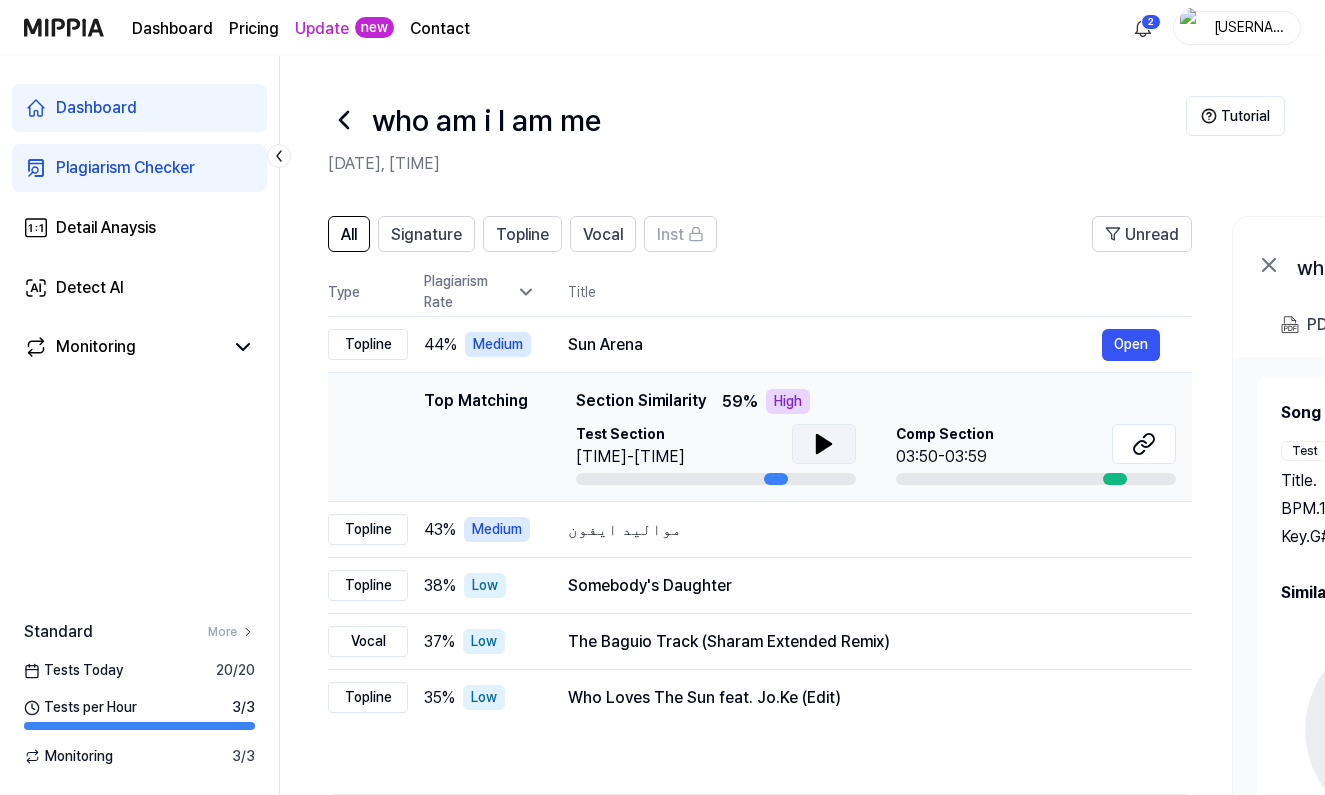click 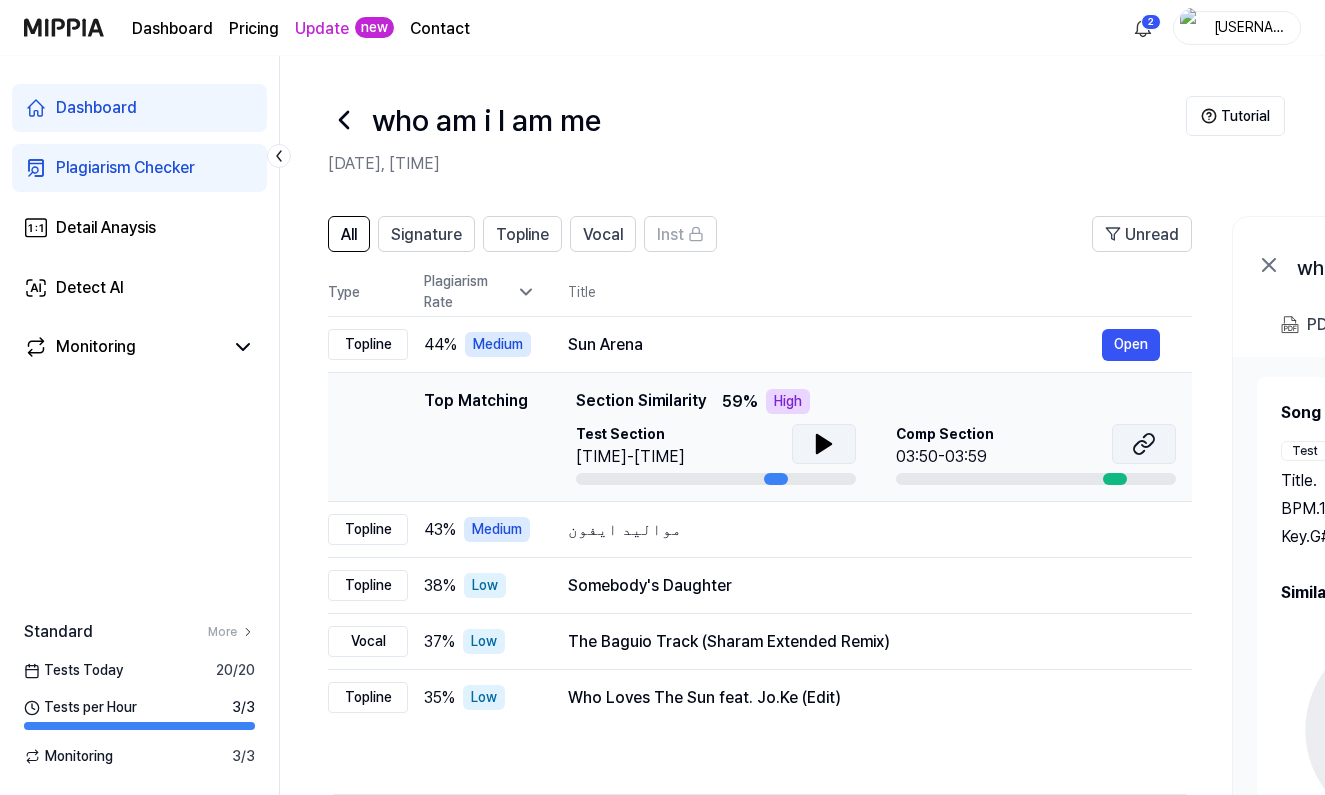 click 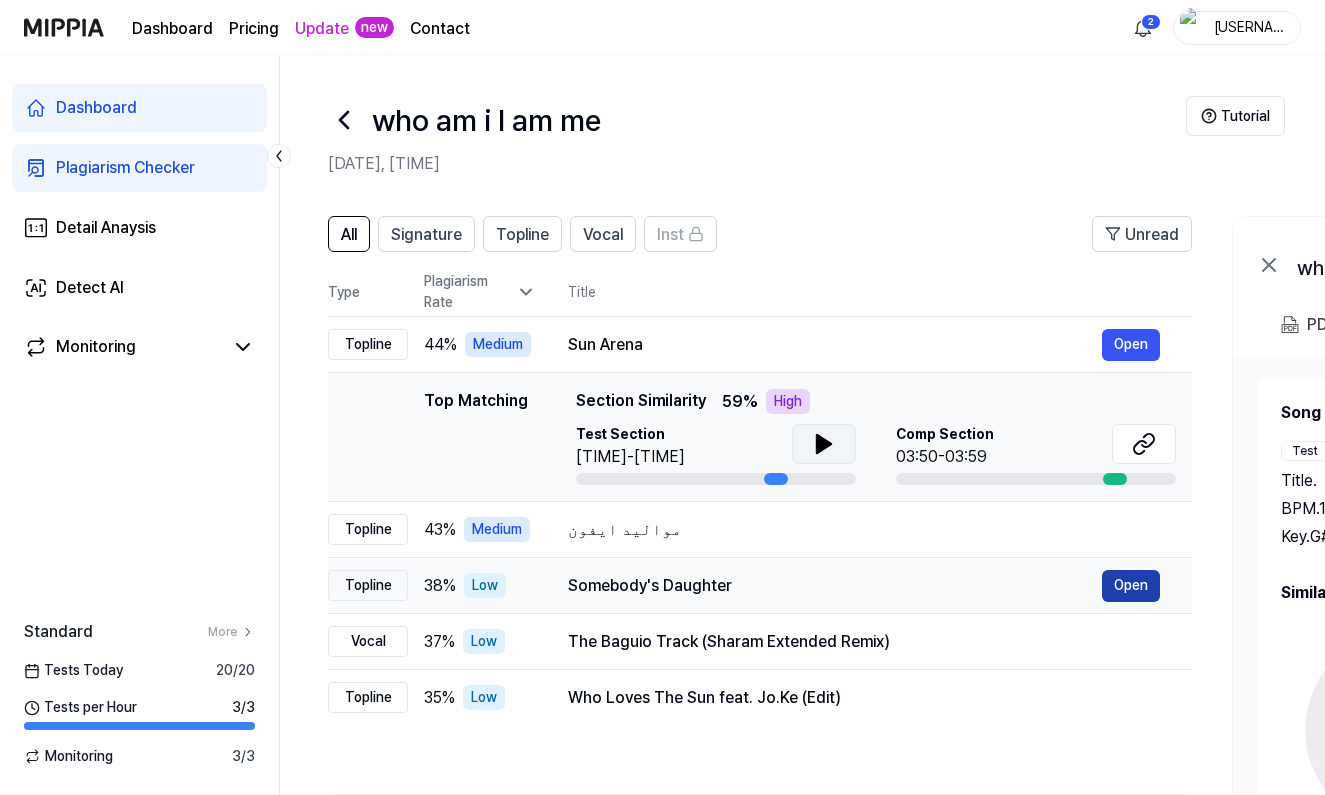click on "Open" at bounding box center (1131, 586) 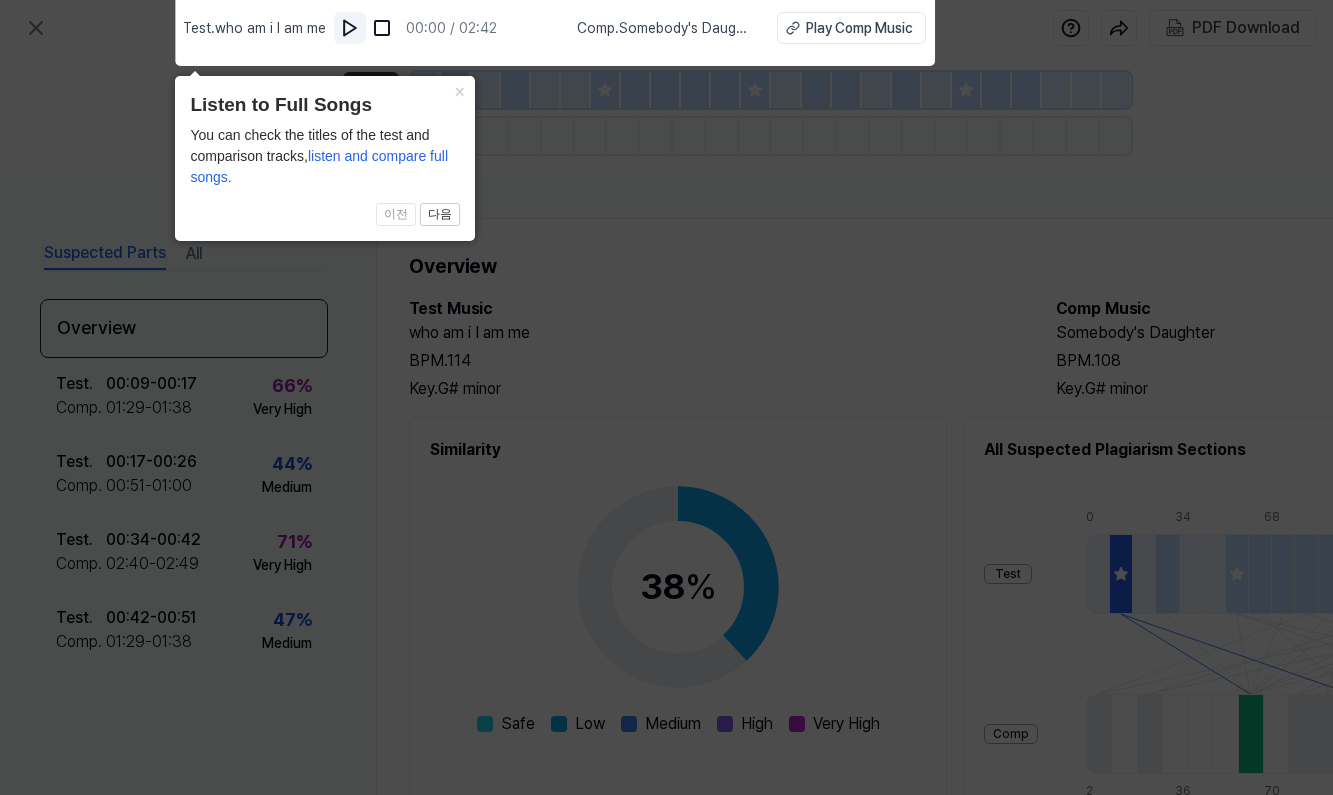 click at bounding box center (350, 28) 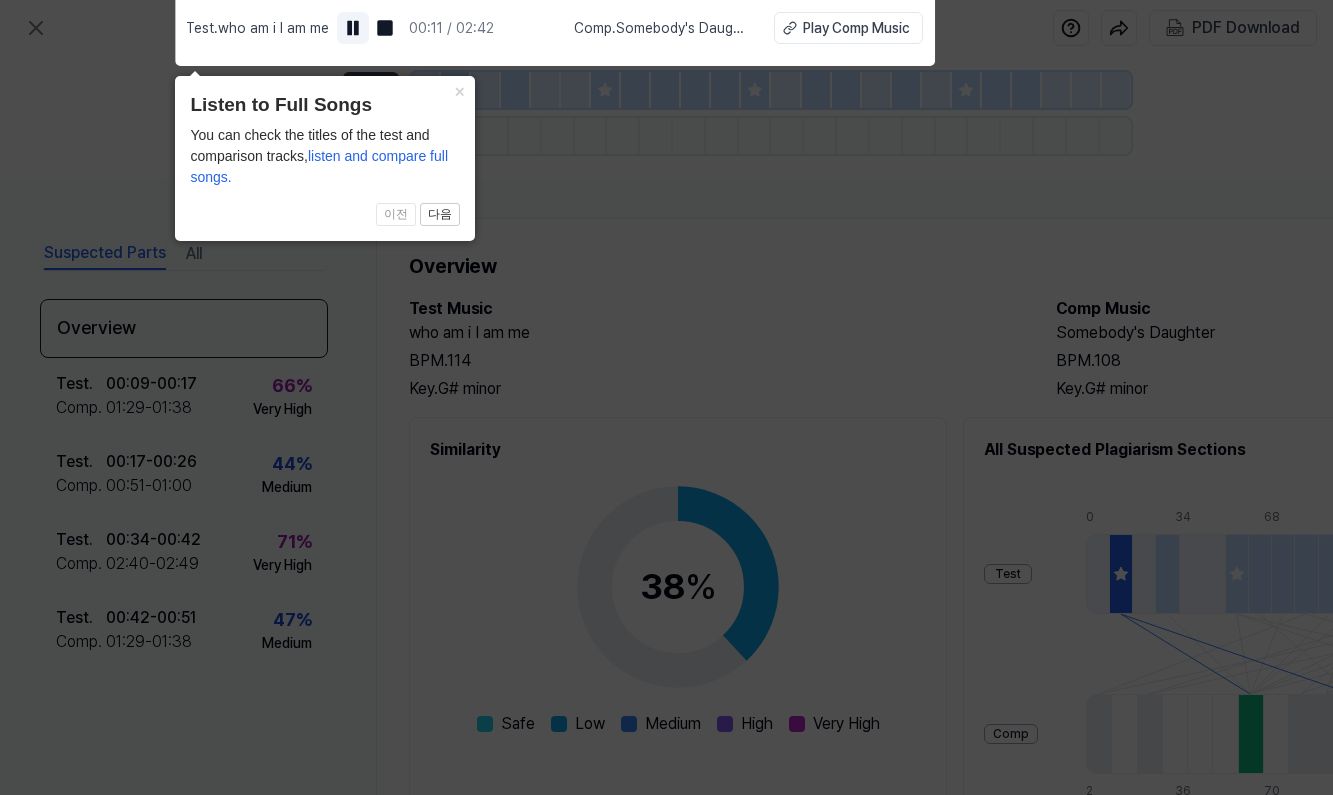 click at bounding box center (353, 28) 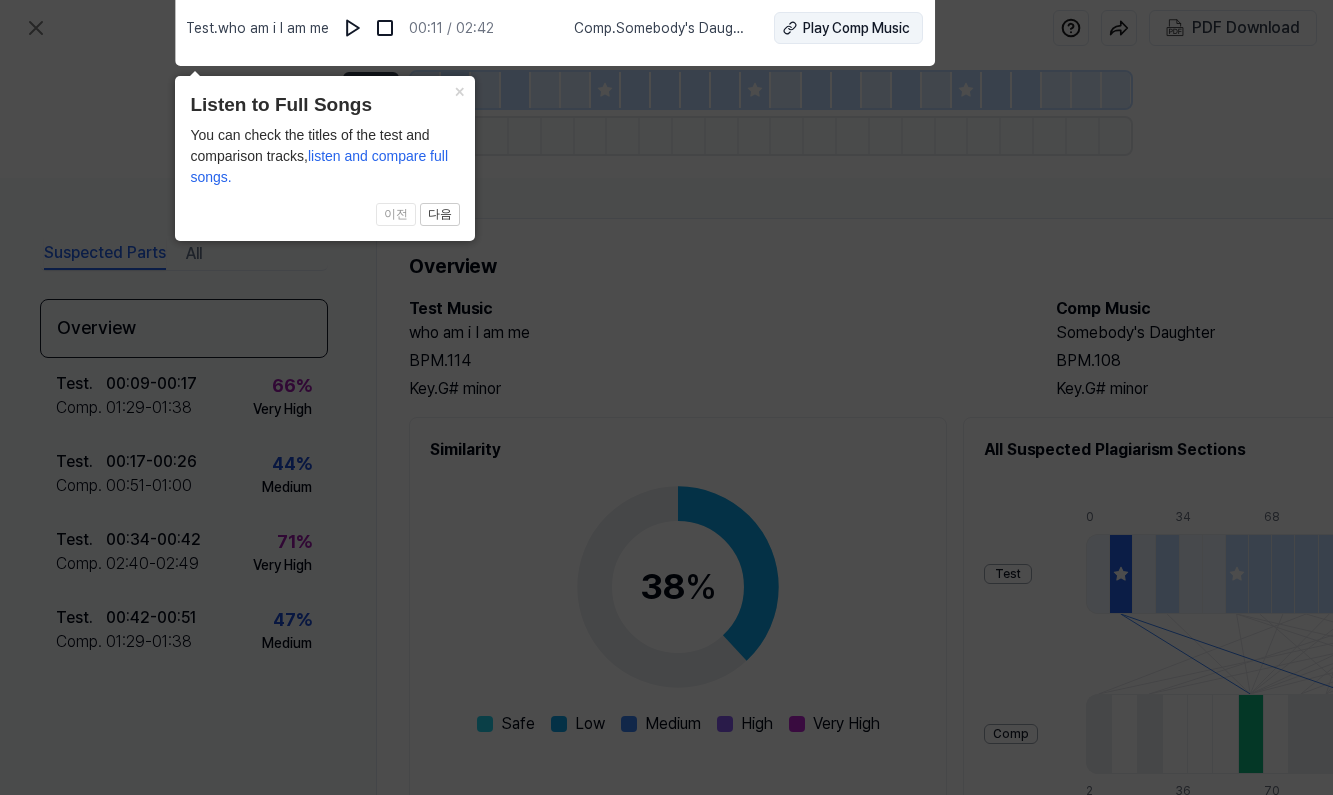 click on "Play Comp Music" at bounding box center [856, 28] 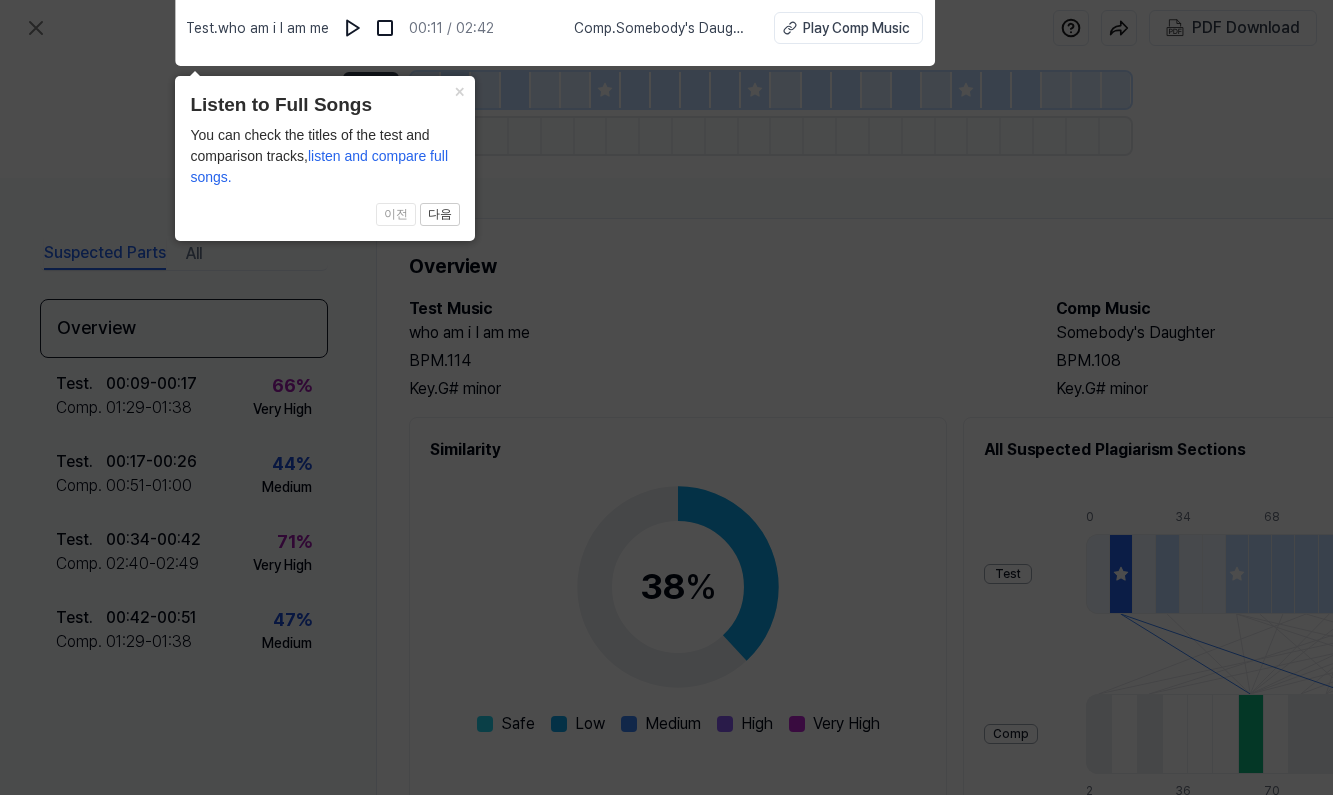 click 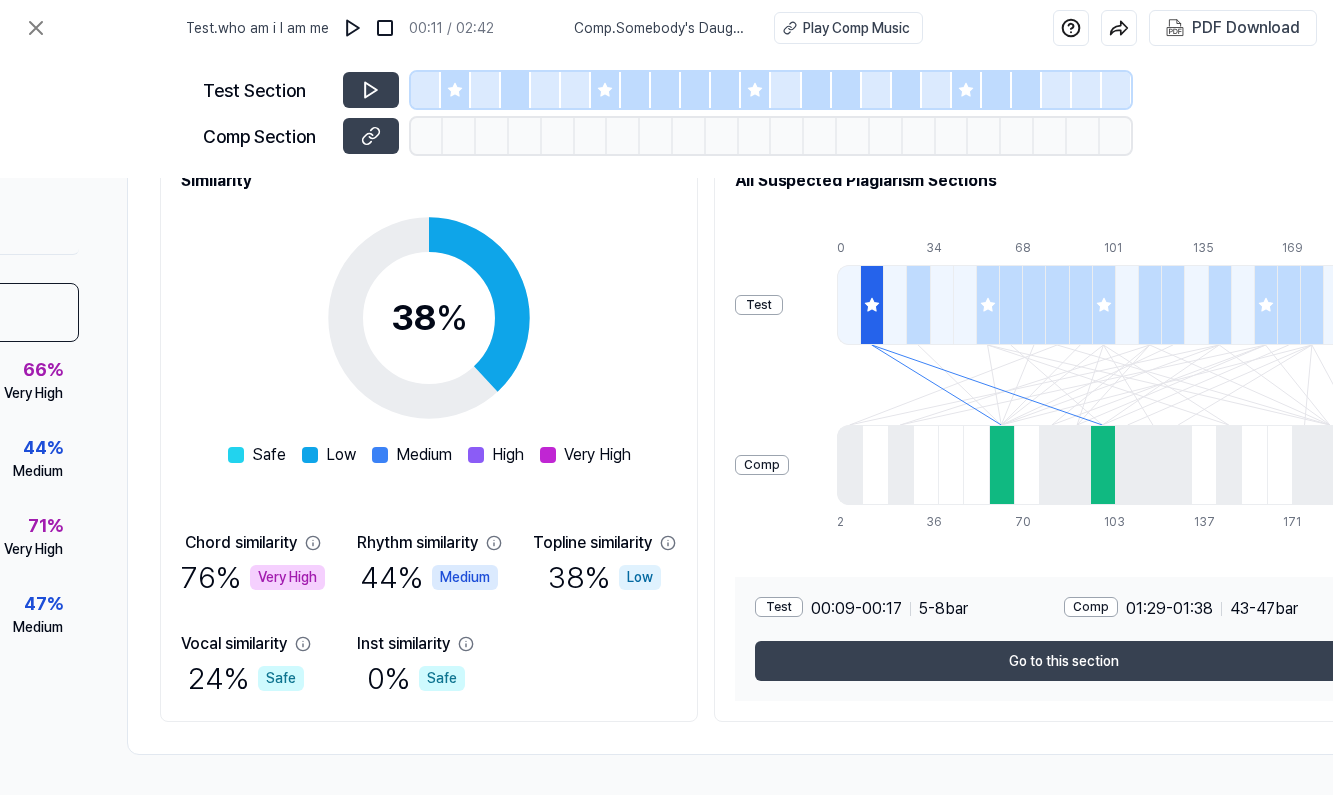 scroll, scrollTop: 277, scrollLeft: 272, axis: both 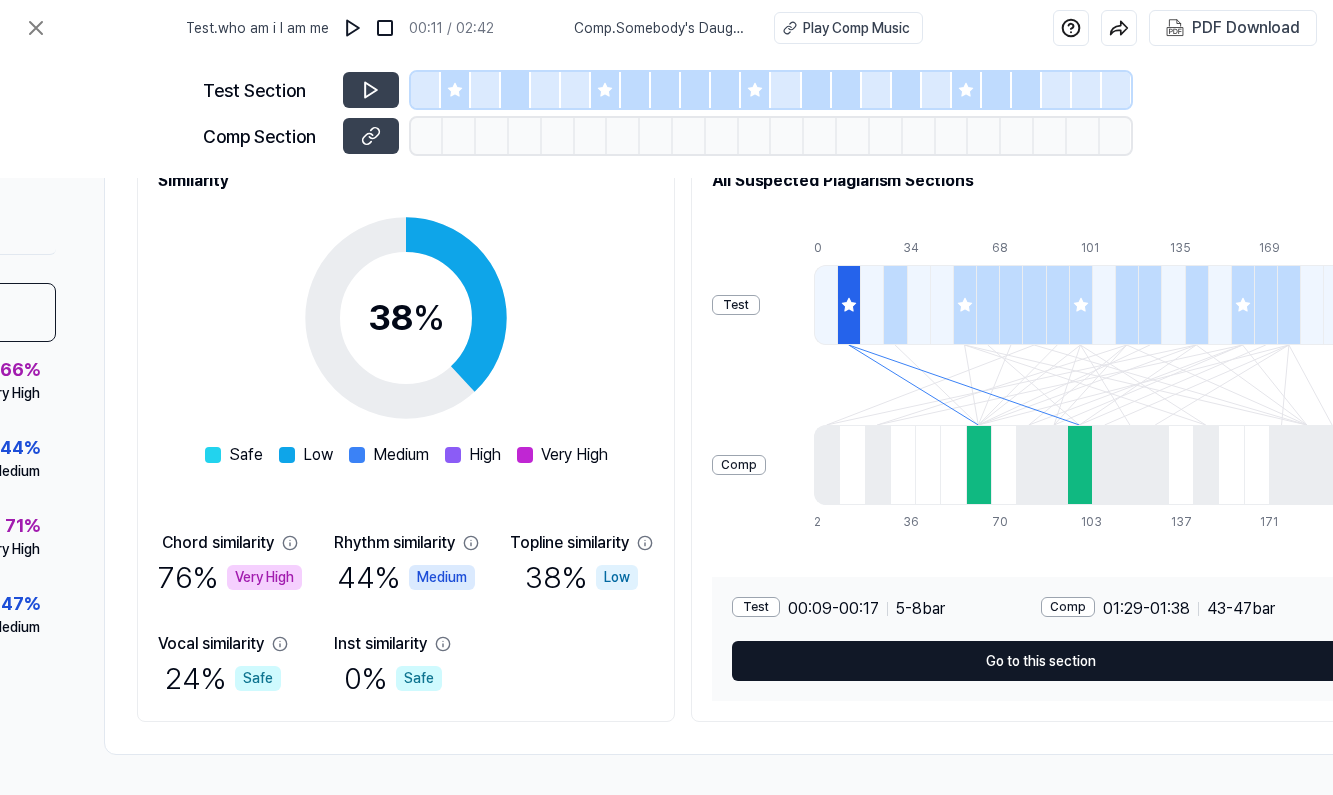 click on "Go to this section" at bounding box center [1041, 661] 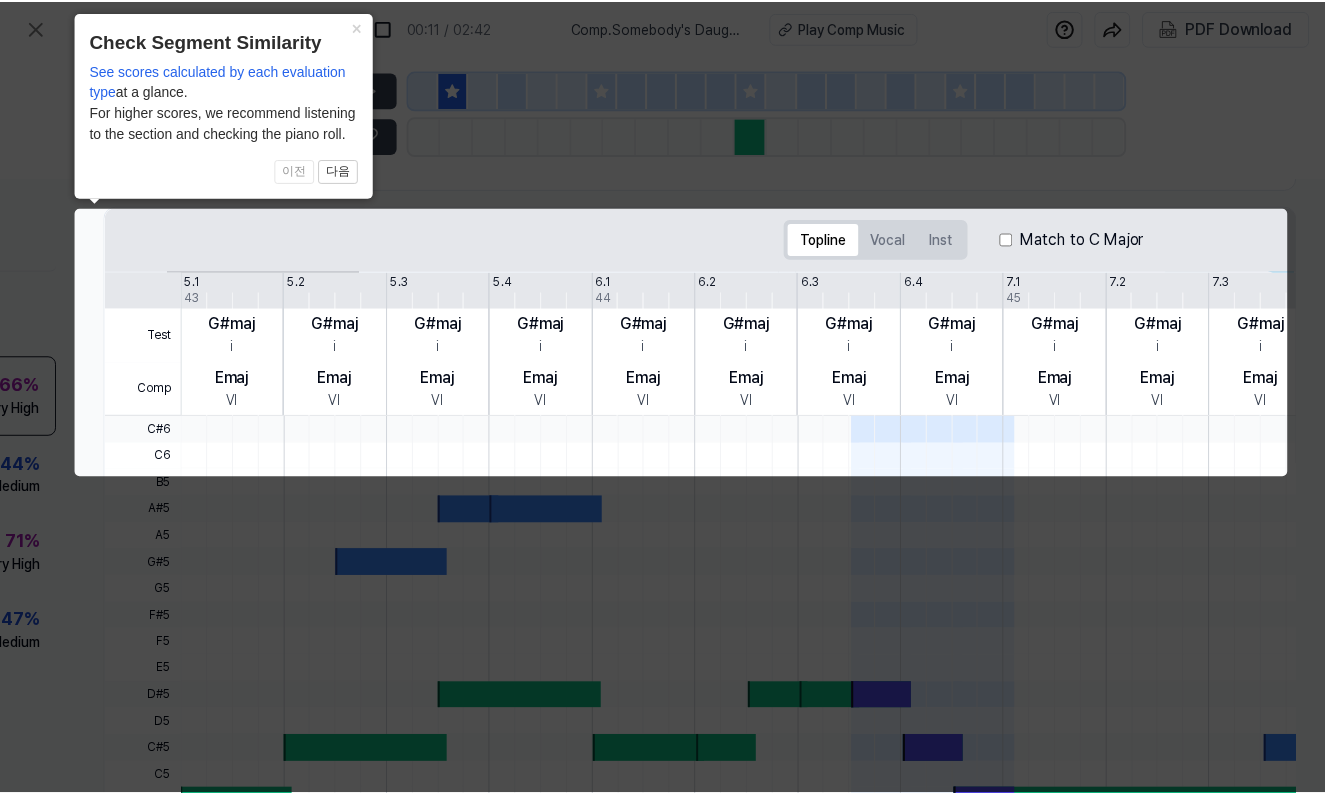 scroll, scrollTop: 0, scrollLeft: 291, axis: horizontal 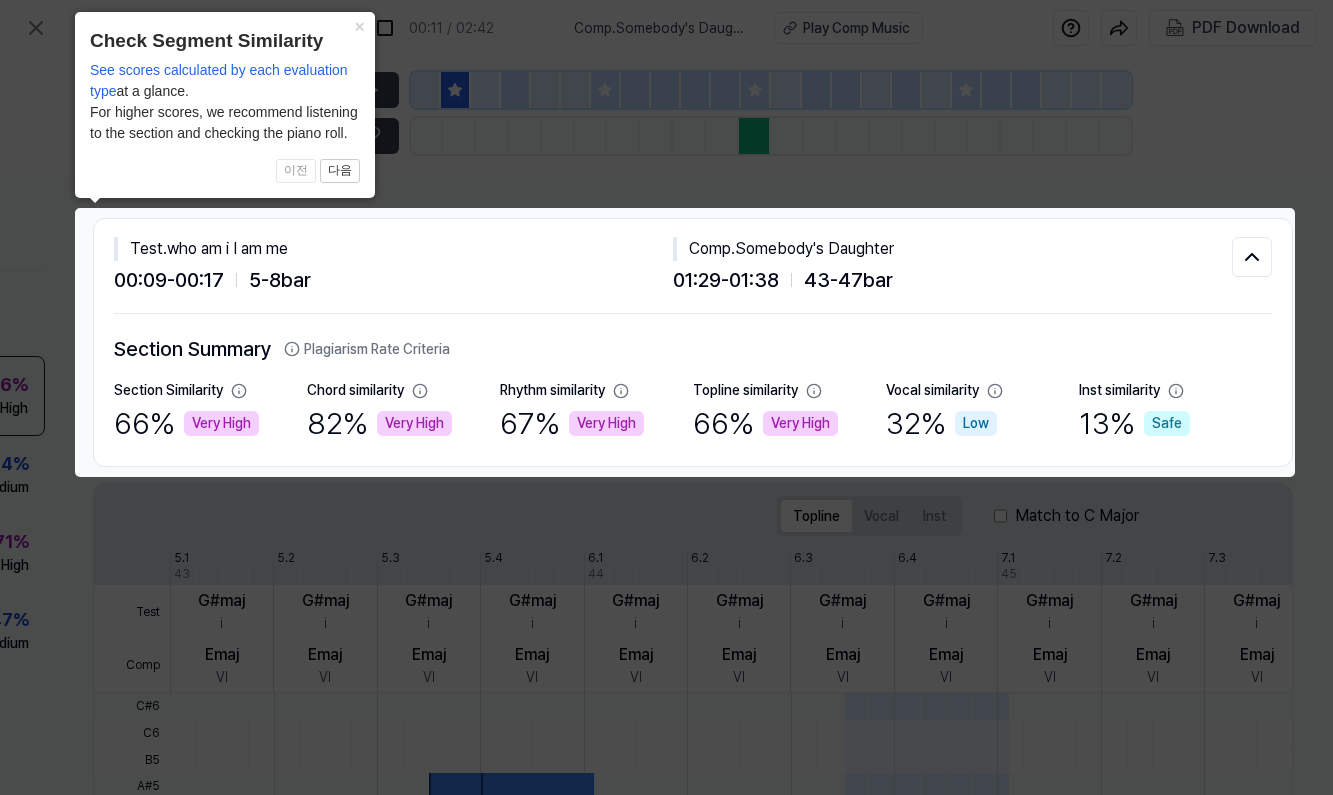 click 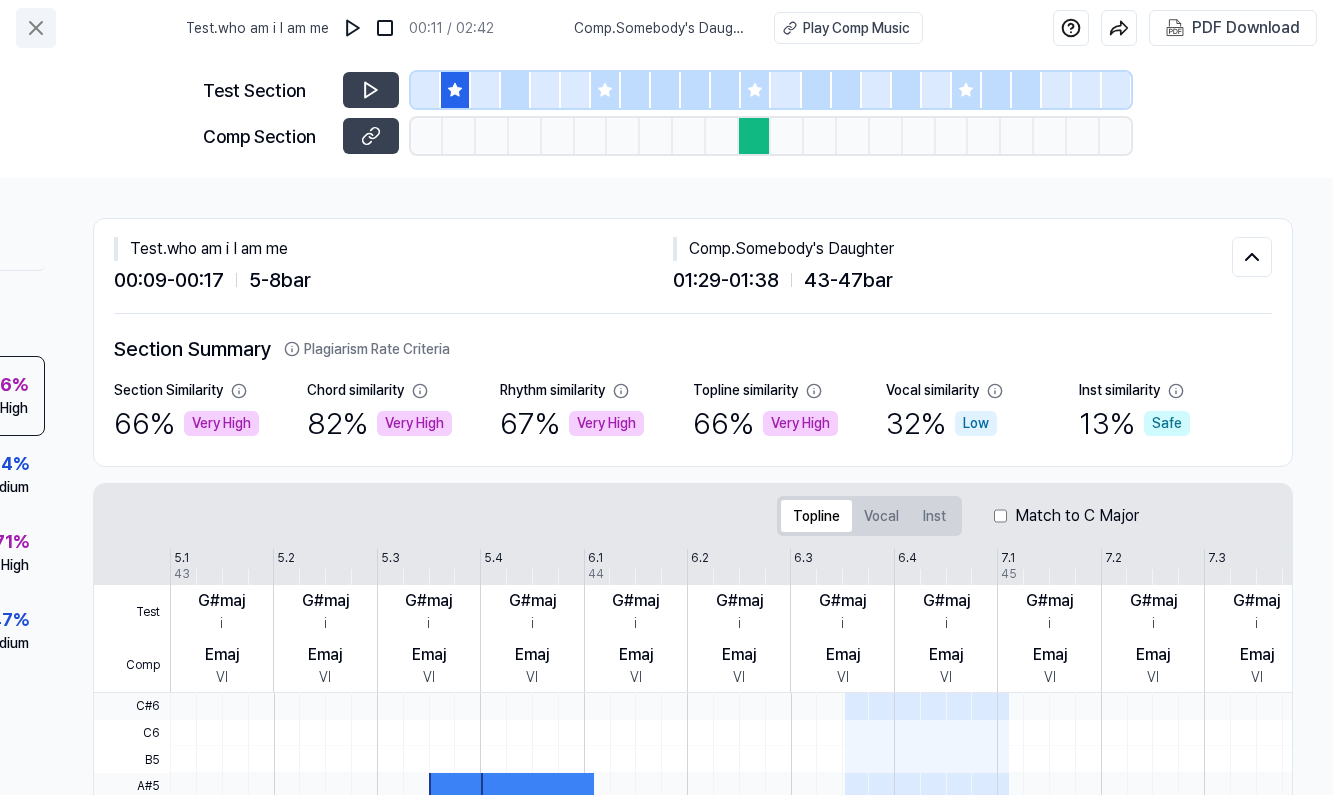 click 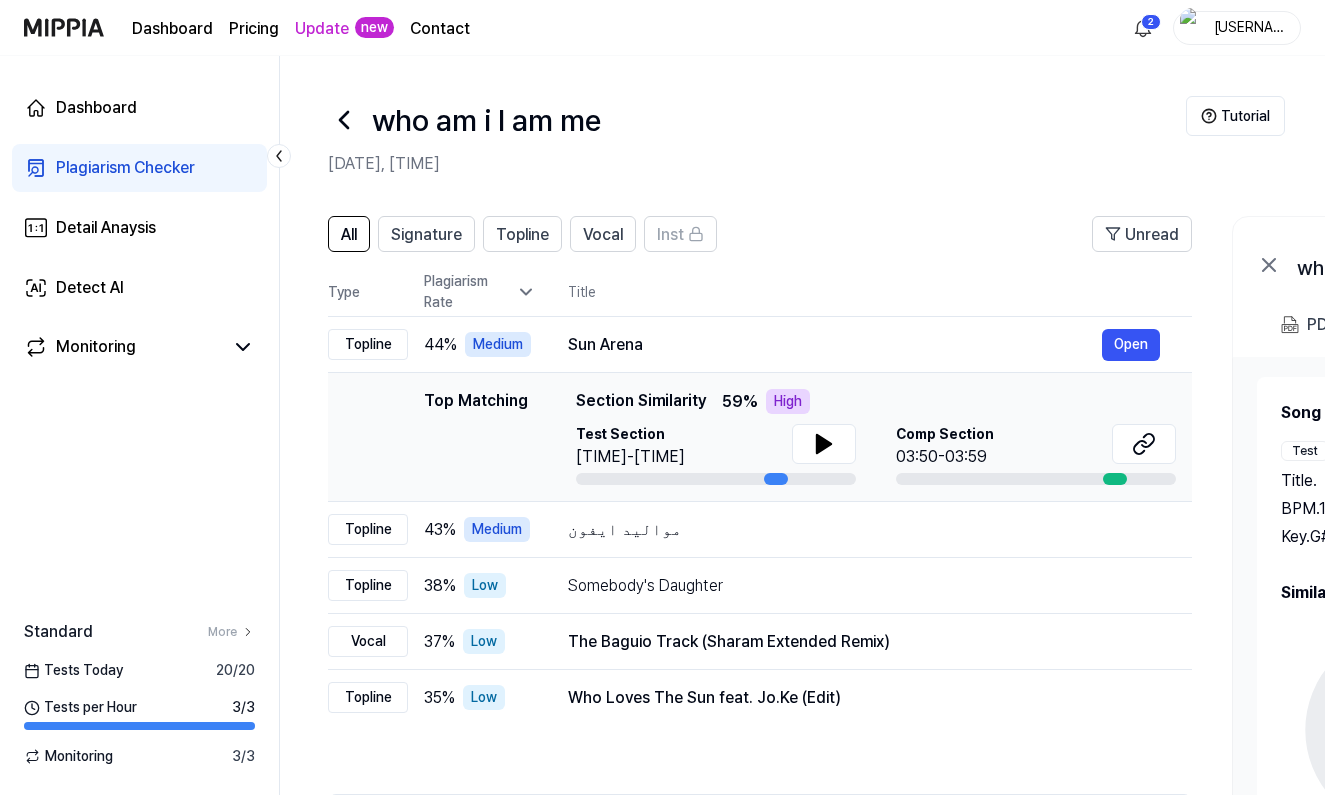 click on "All Signature Topline Vocal Inst Unread" at bounding box center [760, 242] 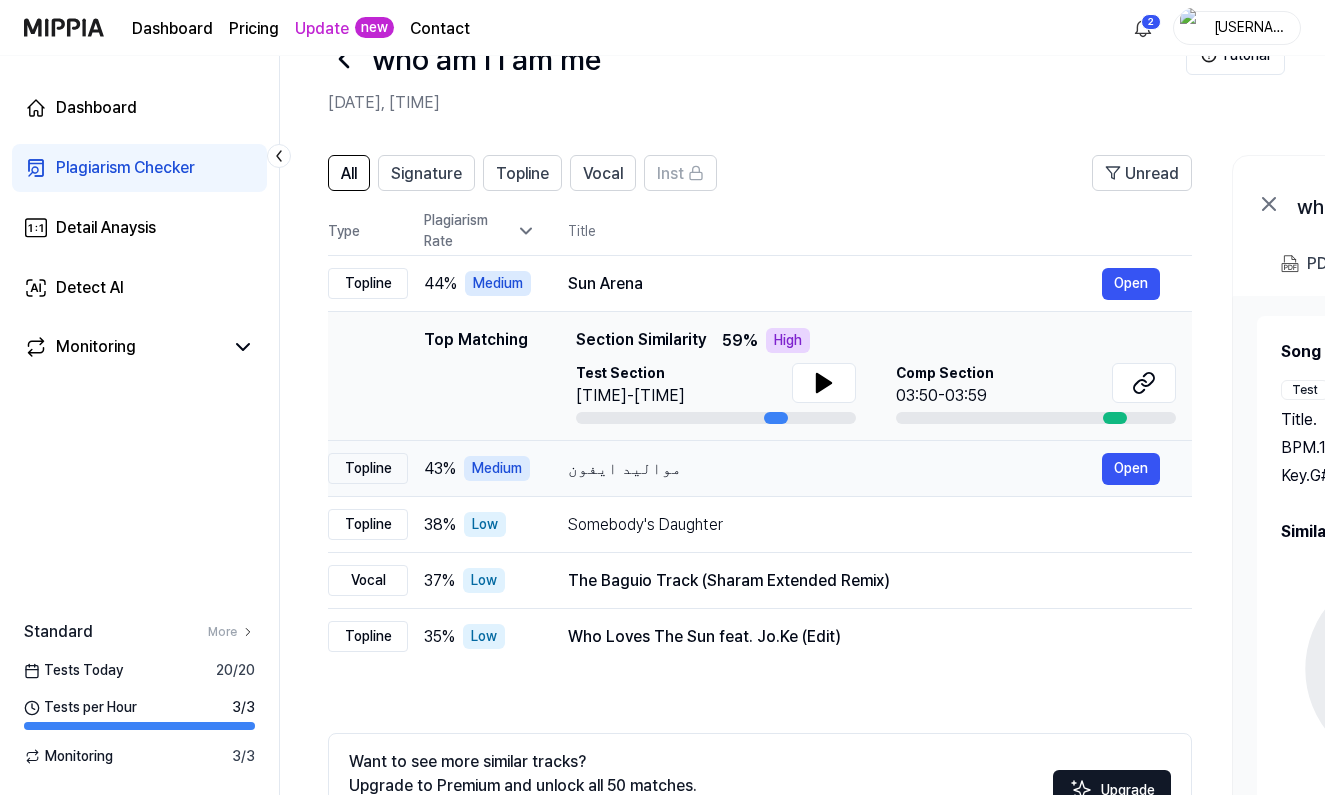 scroll, scrollTop: 0, scrollLeft: 0, axis: both 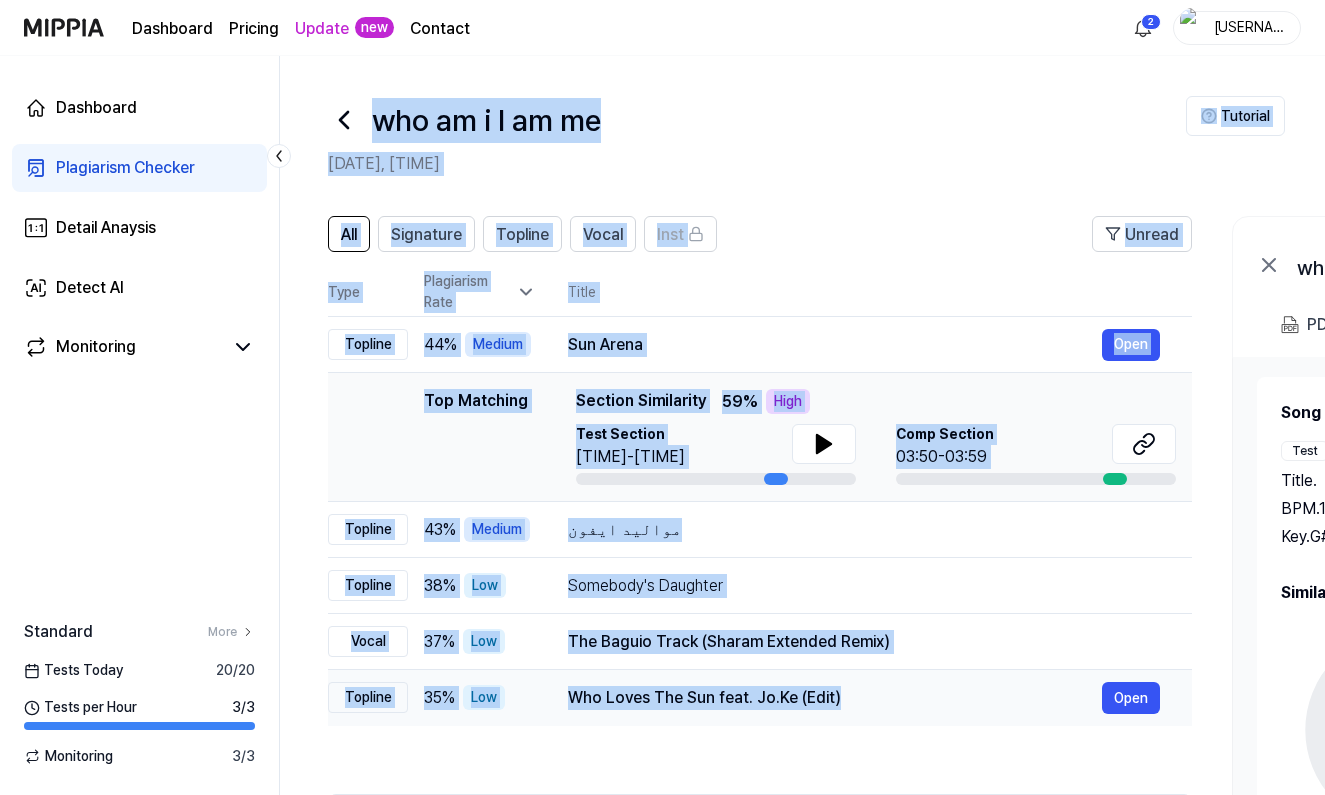 drag, startPoint x: 367, startPoint y: 121, endPoint x: 872, endPoint y: 720, distance: 783.47046 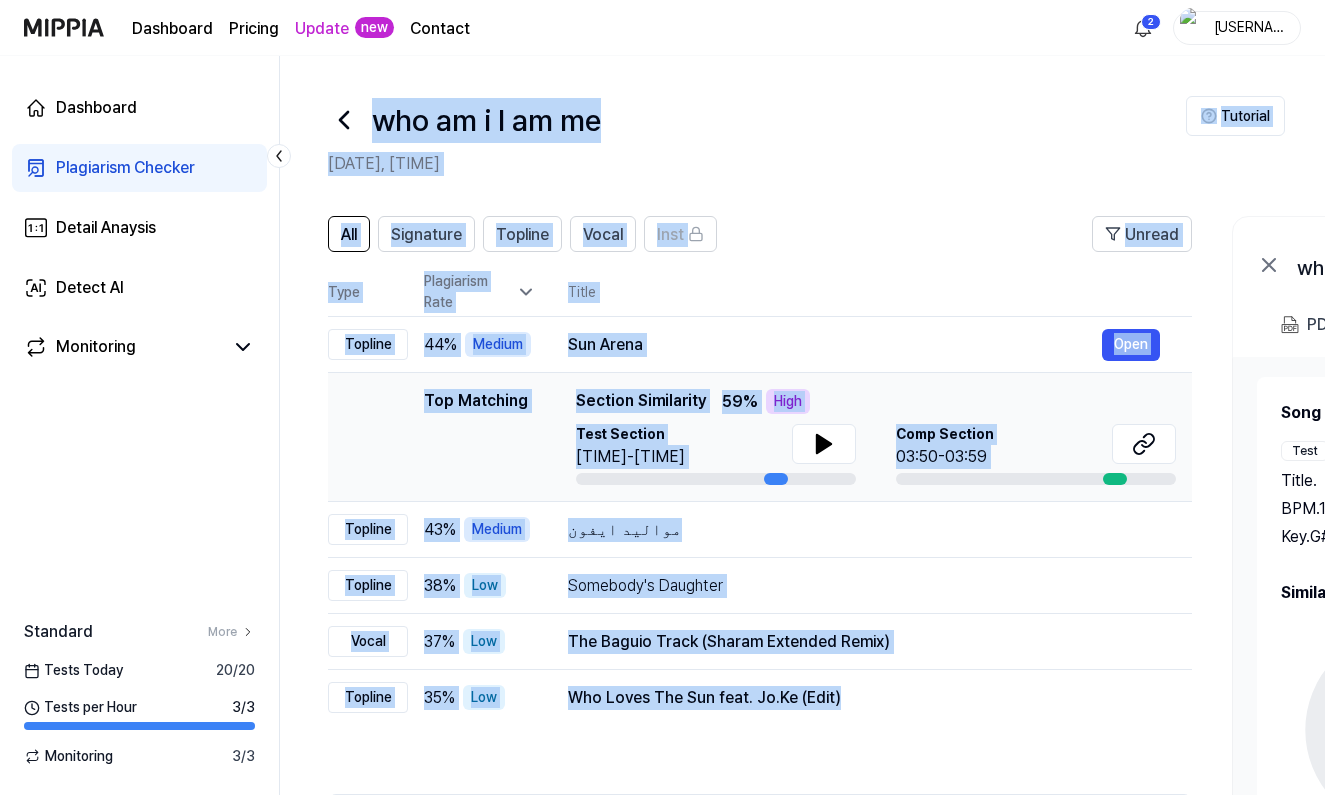 scroll, scrollTop: 125, scrollLeft: 0, axis: vertical 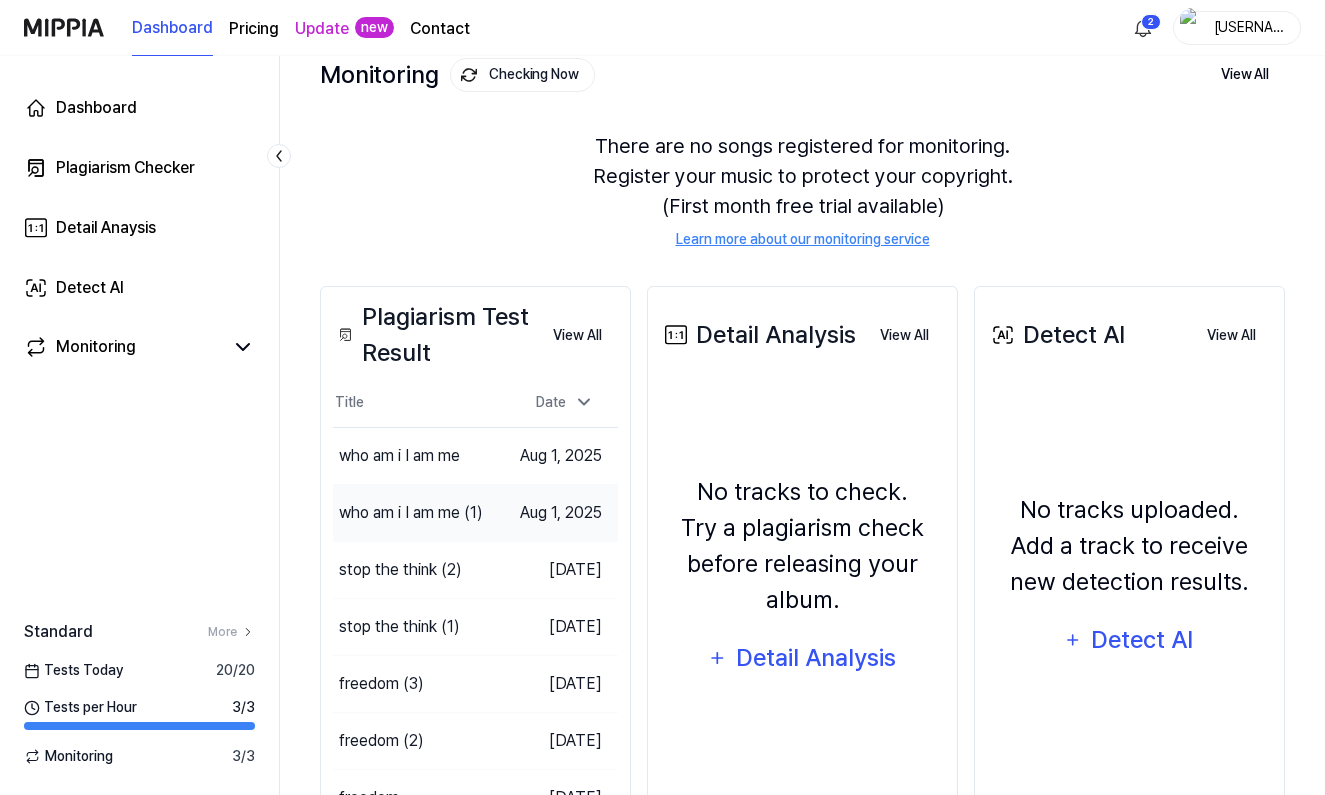 click on "who am i I am me (1)" at bounding box center [411, 513] 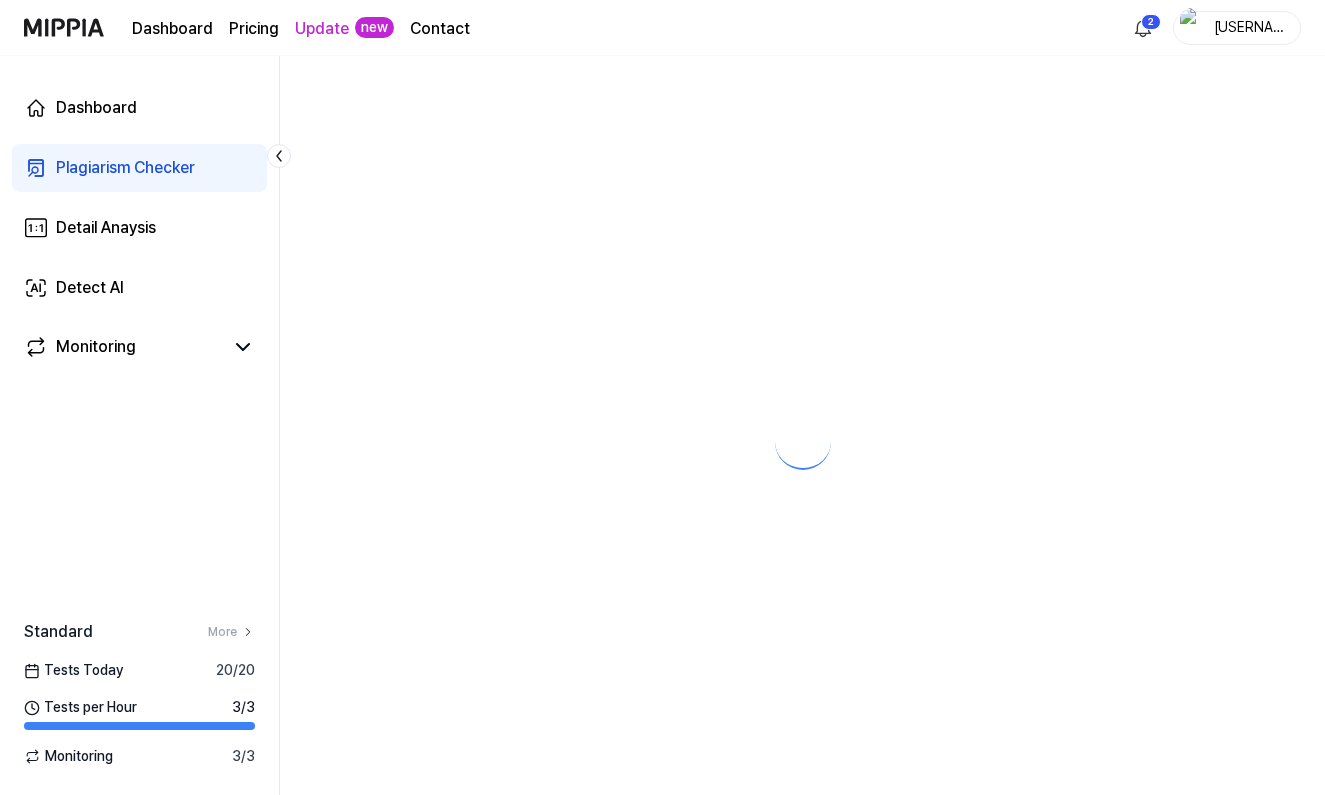 scroll, scrollTop: 0, scrollLeft: 0, axis: both 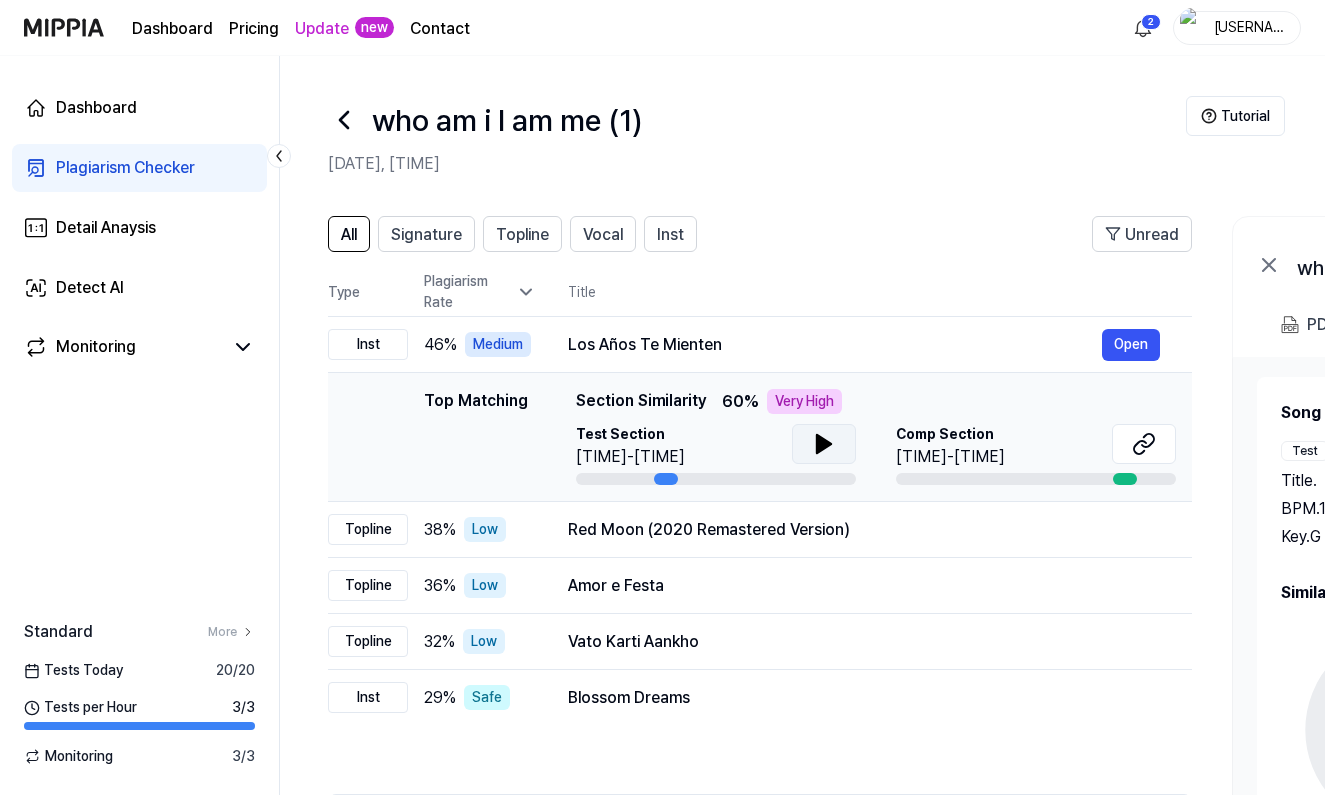 click at bounding box center (824, 444) 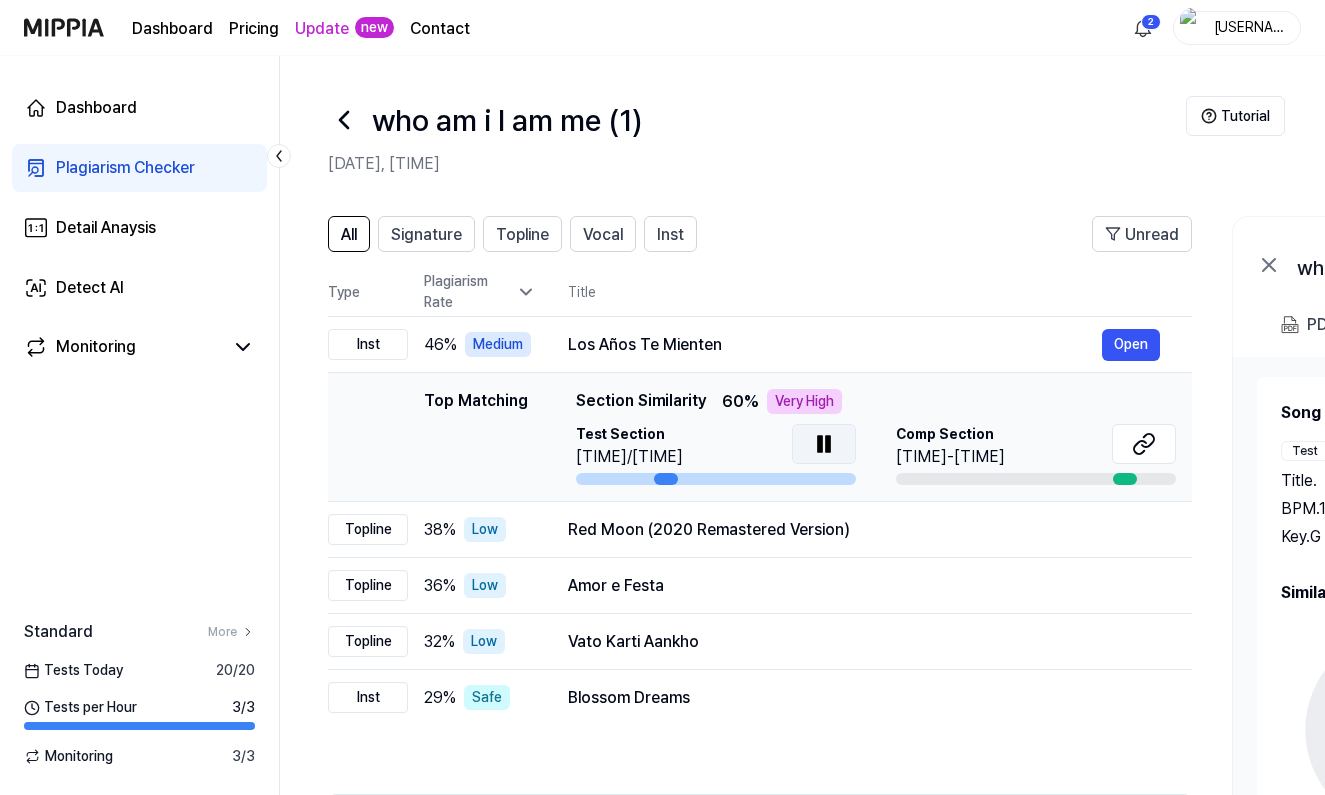 click 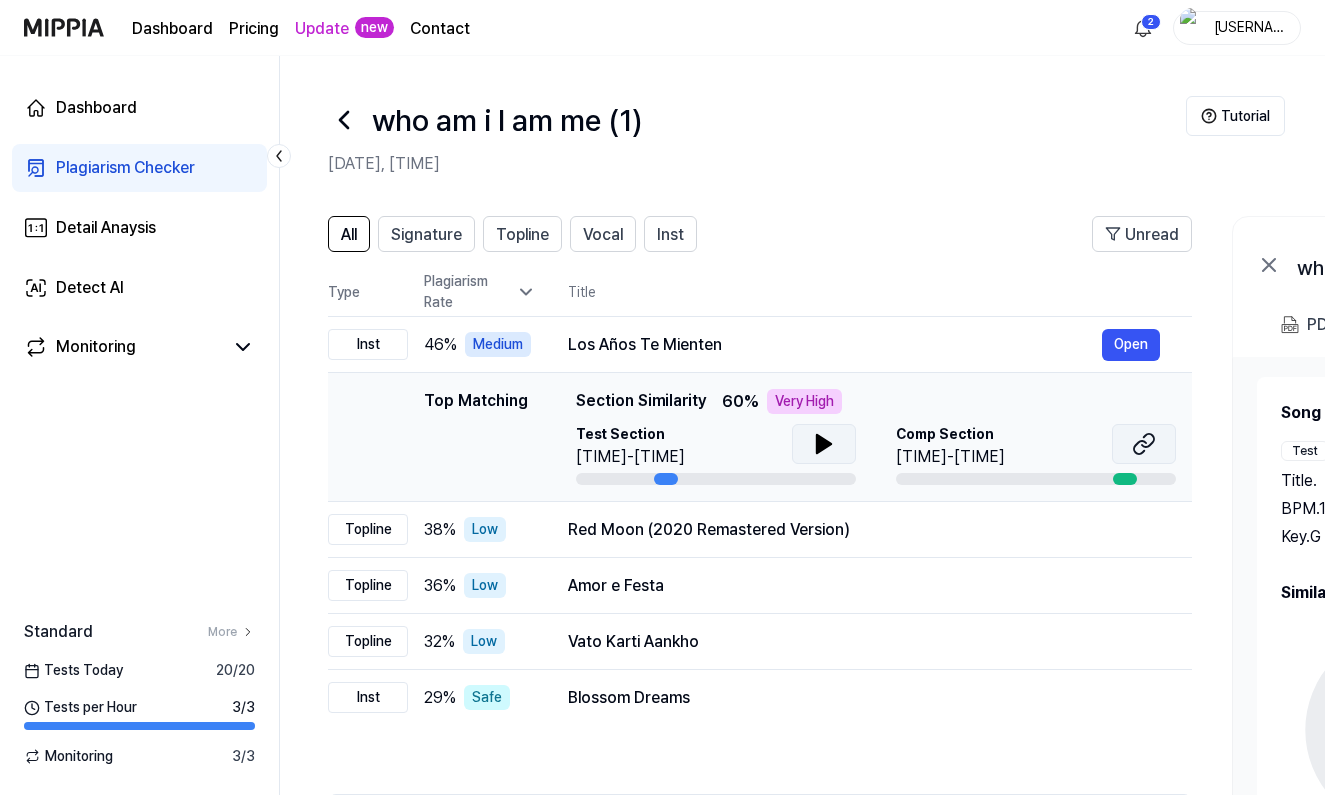 click 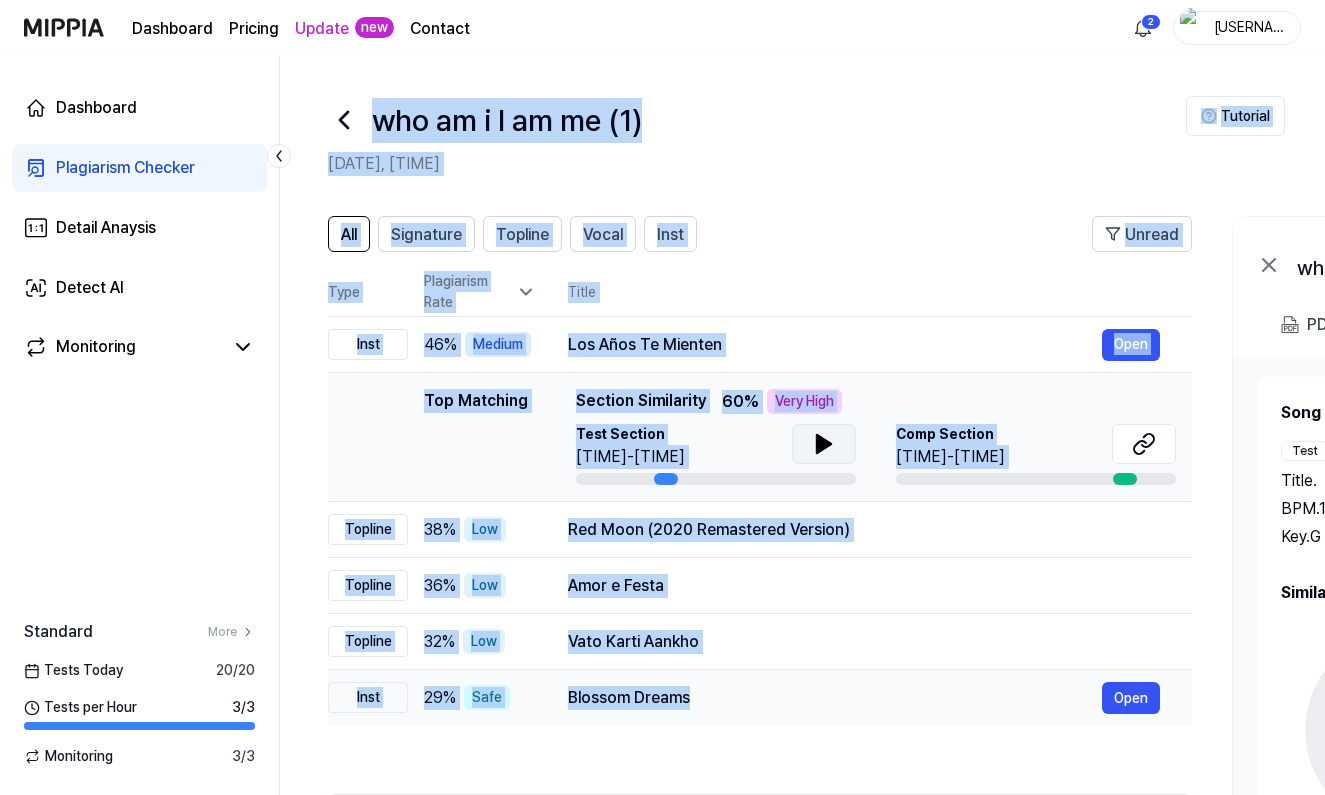 drag, startPoint x: 365, startPoint y: 84, endPoint x: 705, endPoint y: 689, distance: 693.99207 